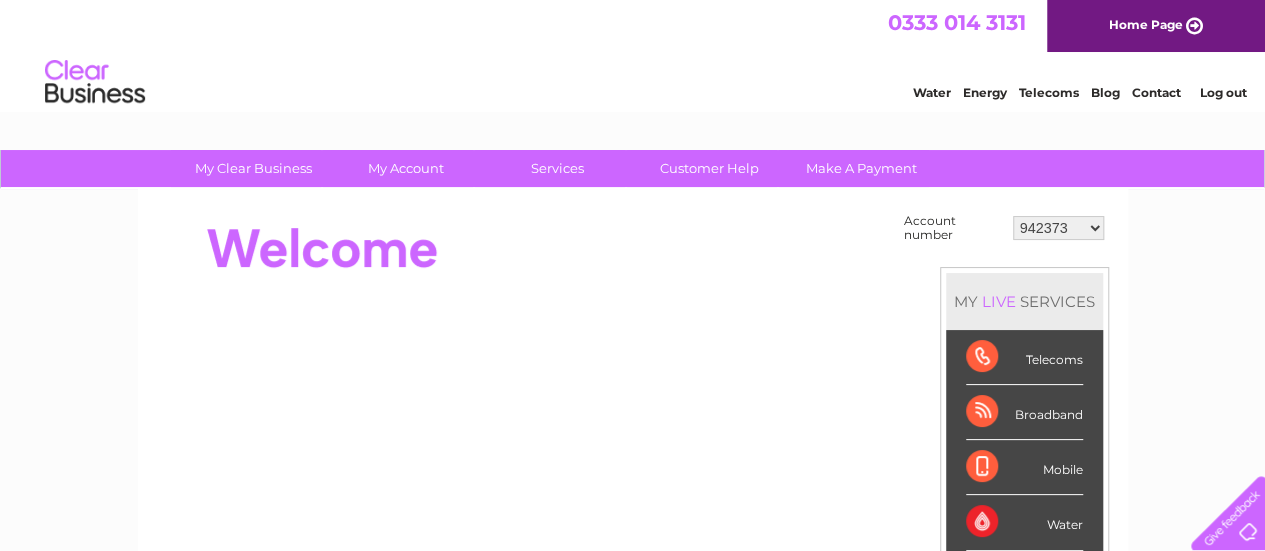 scroll, scrollTop: 0, scrollLeft: 0, axis: both 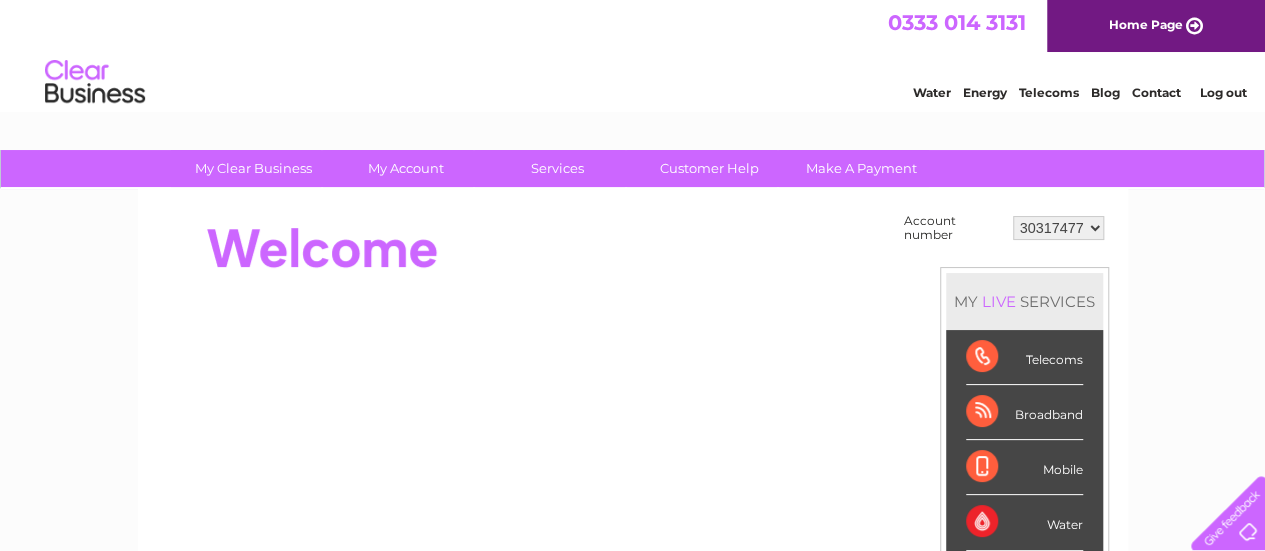 click on "942373
30317477" at bounding box center (1058, 228) 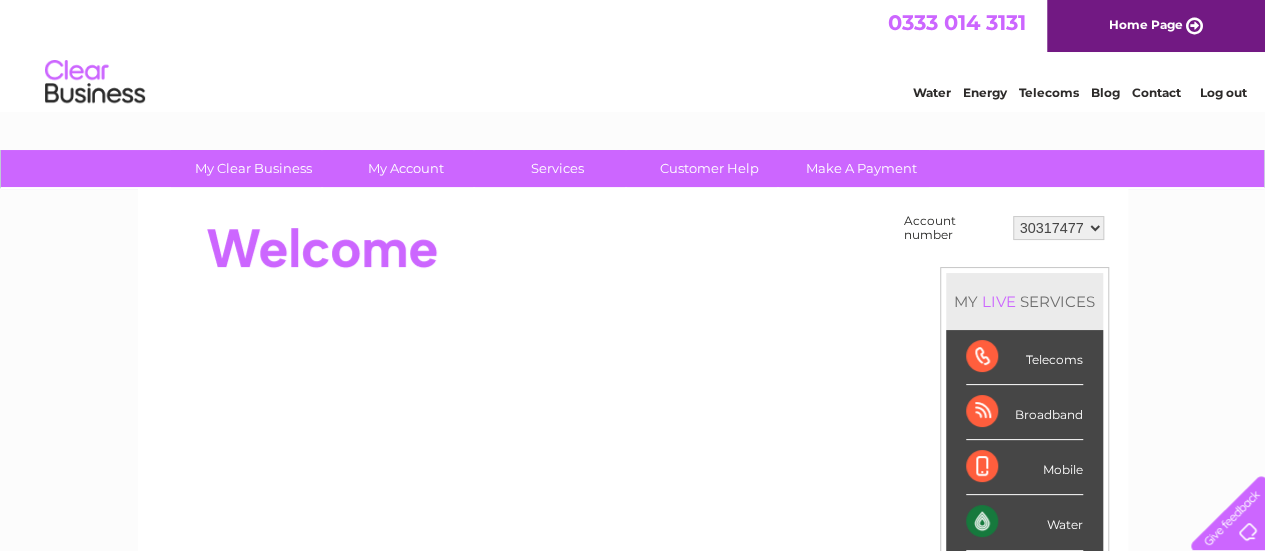 scroll, scrollTop: 100, scrollLeft: 0, axis: vertical 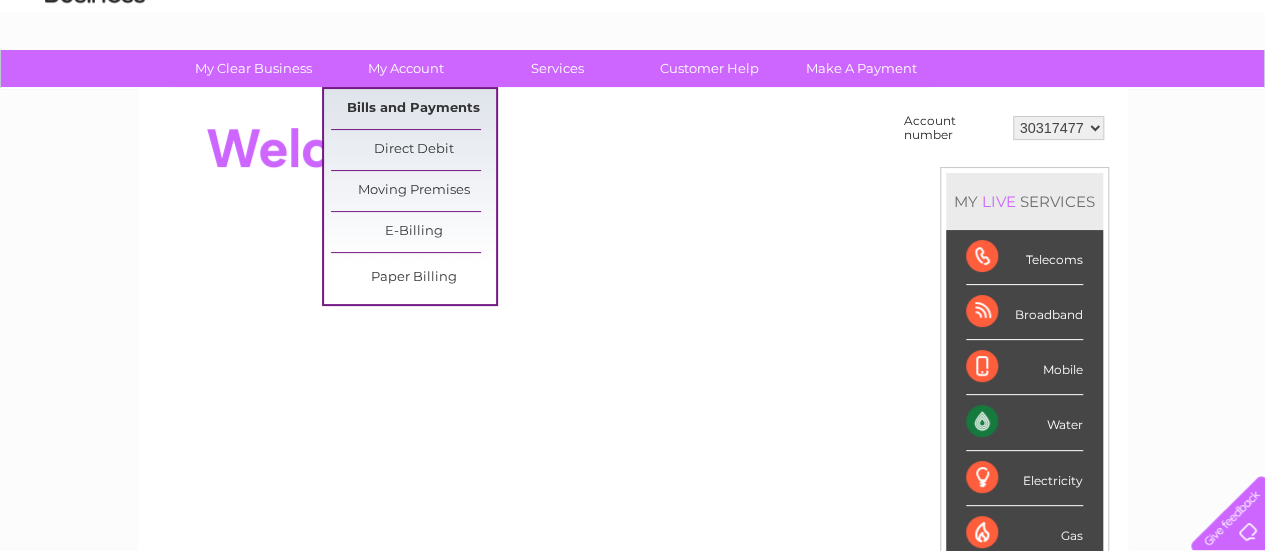 click on "Bills and Payments" at bounding box center [413, 109] 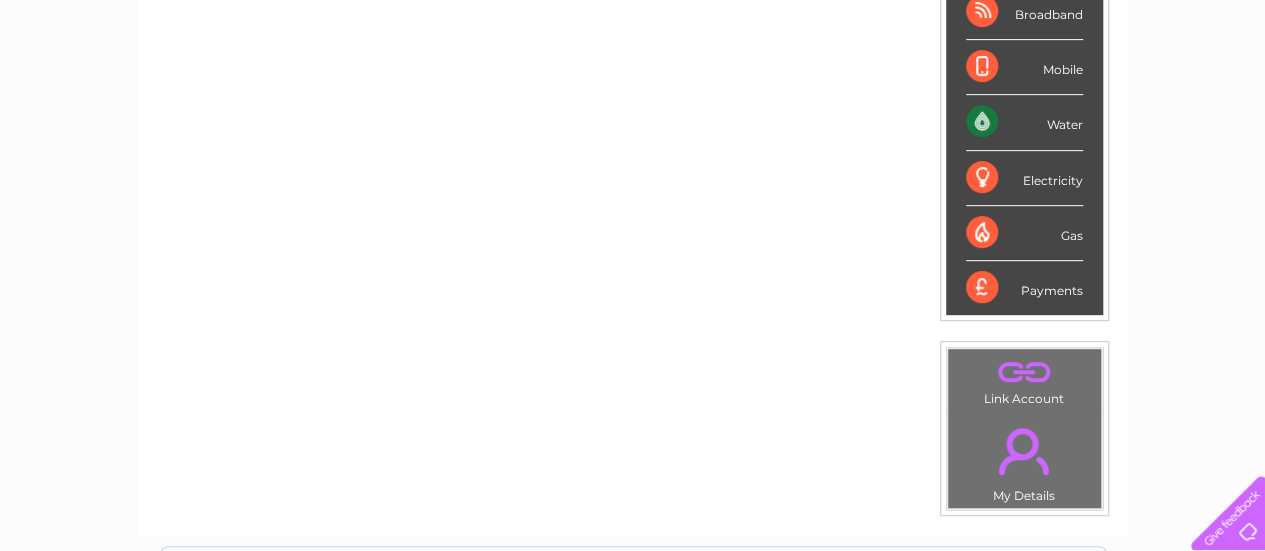 scroll, scrollTop: 241, scrollLeft: 0, axis: vertical 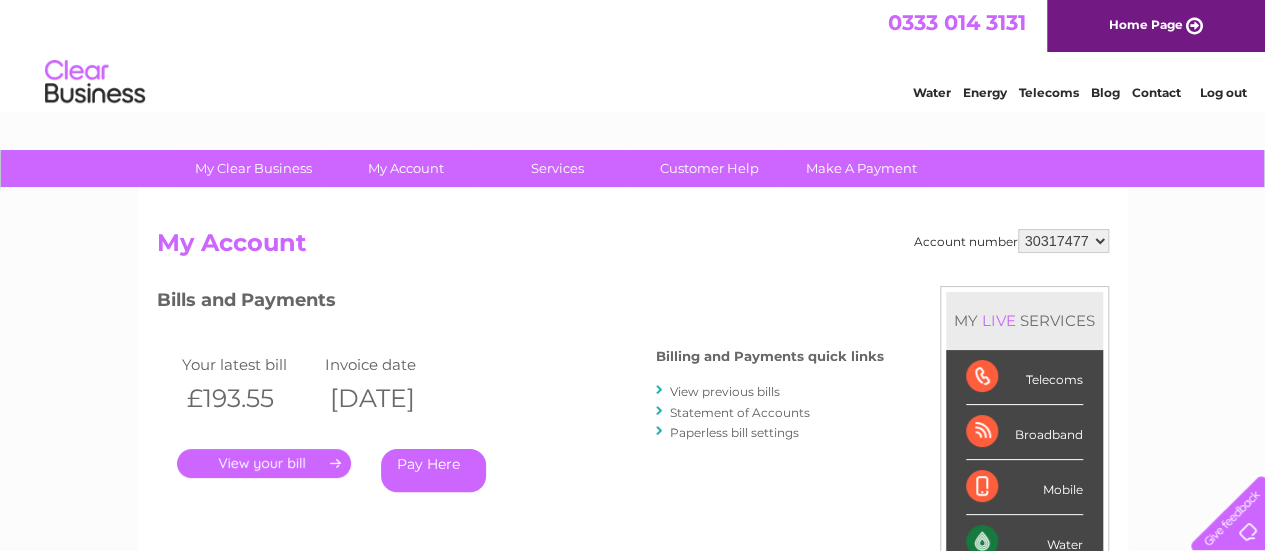 click on "942373
30317477" at bounding box center [1063, 241] 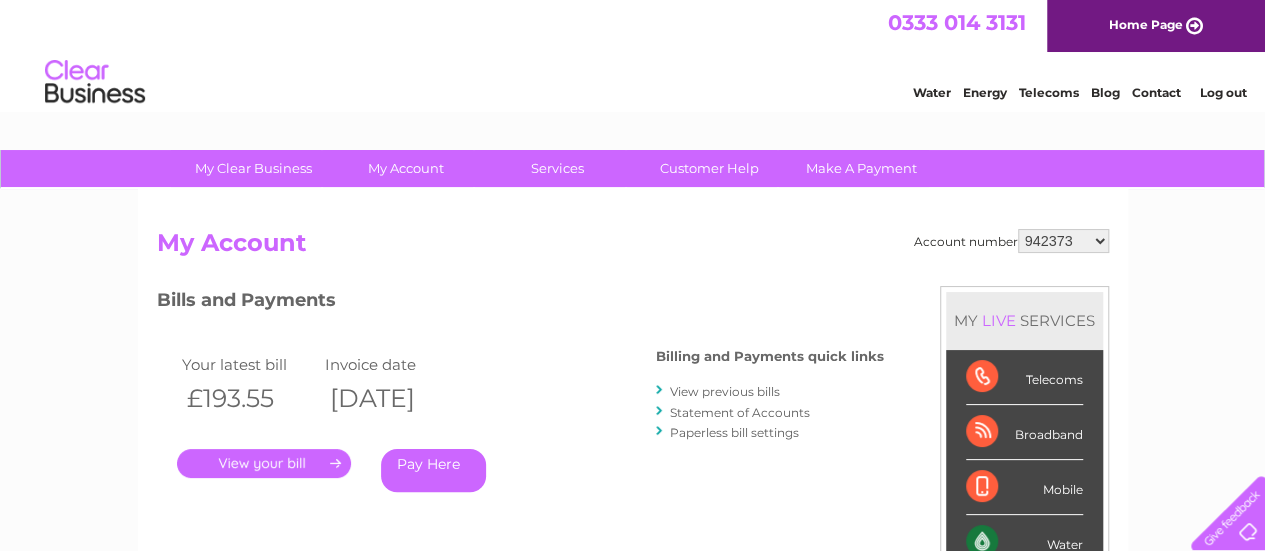 click on "942373
30317477" at bounding box center (1063, 241) 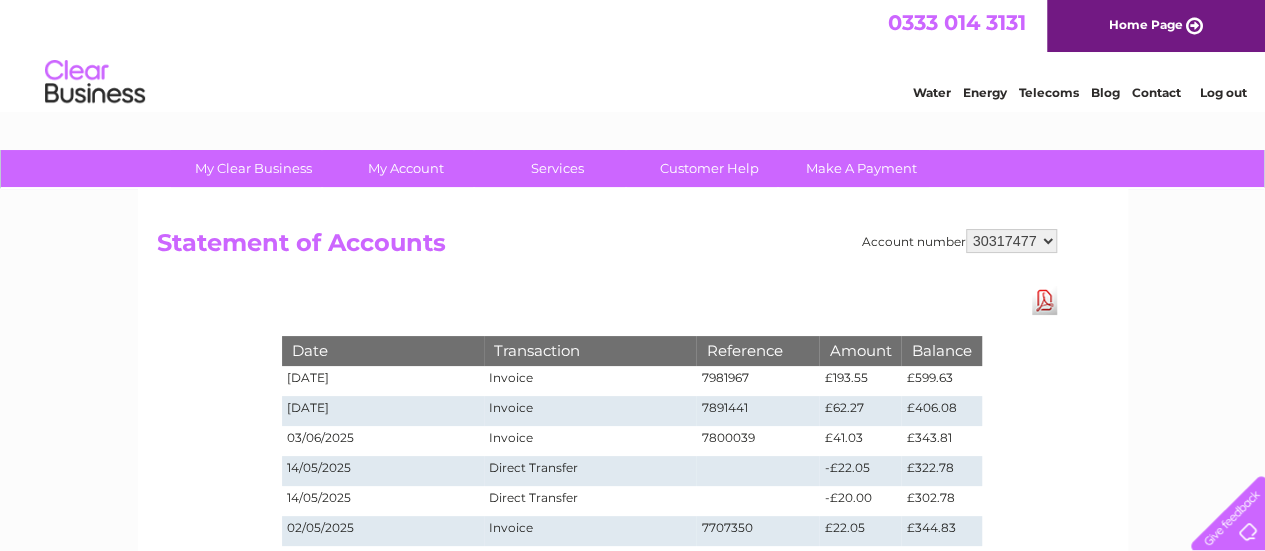 scroll, scrollTop: 0, scrollLeft: 0, axis: both 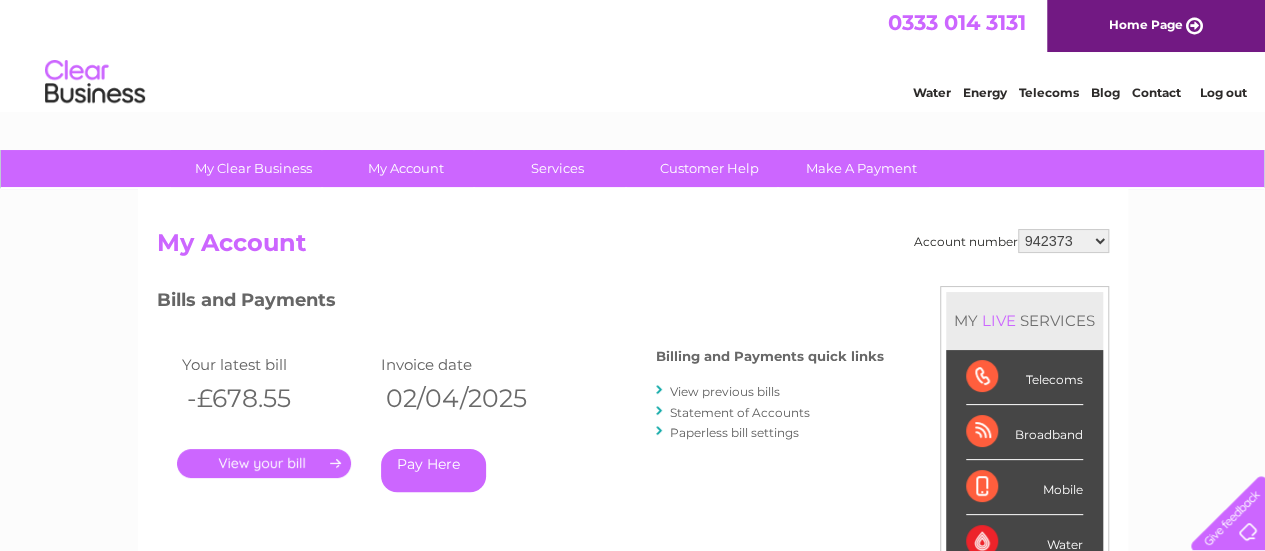 click on "Statement of Accounts" at bounding box center [740, 412] 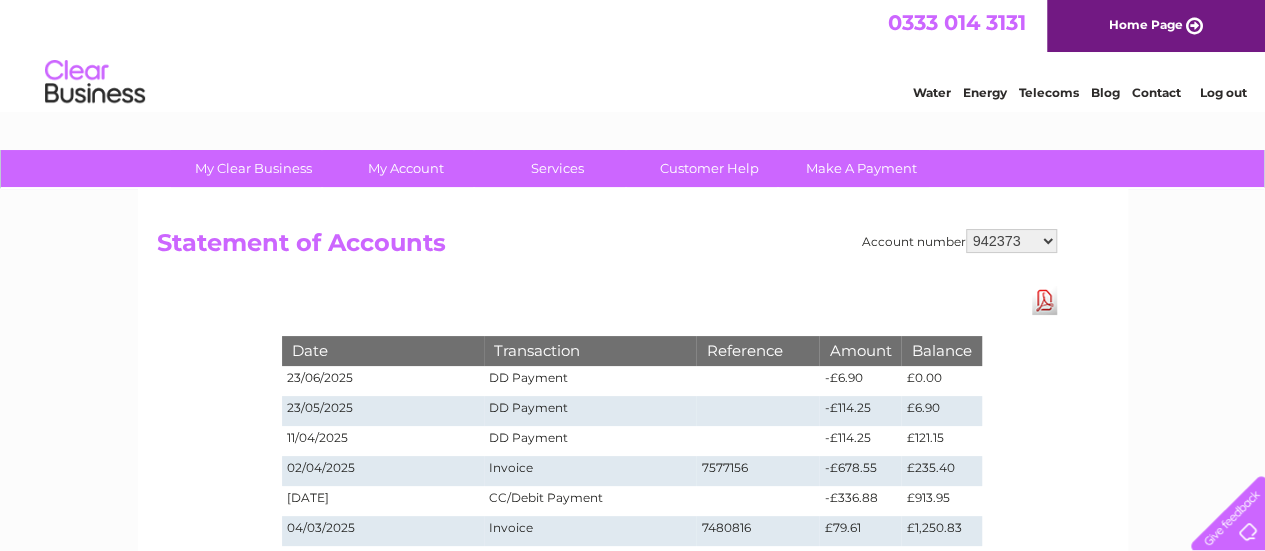 scroll, scrollTop: 100, scrollLeft: 0, axis: vertical 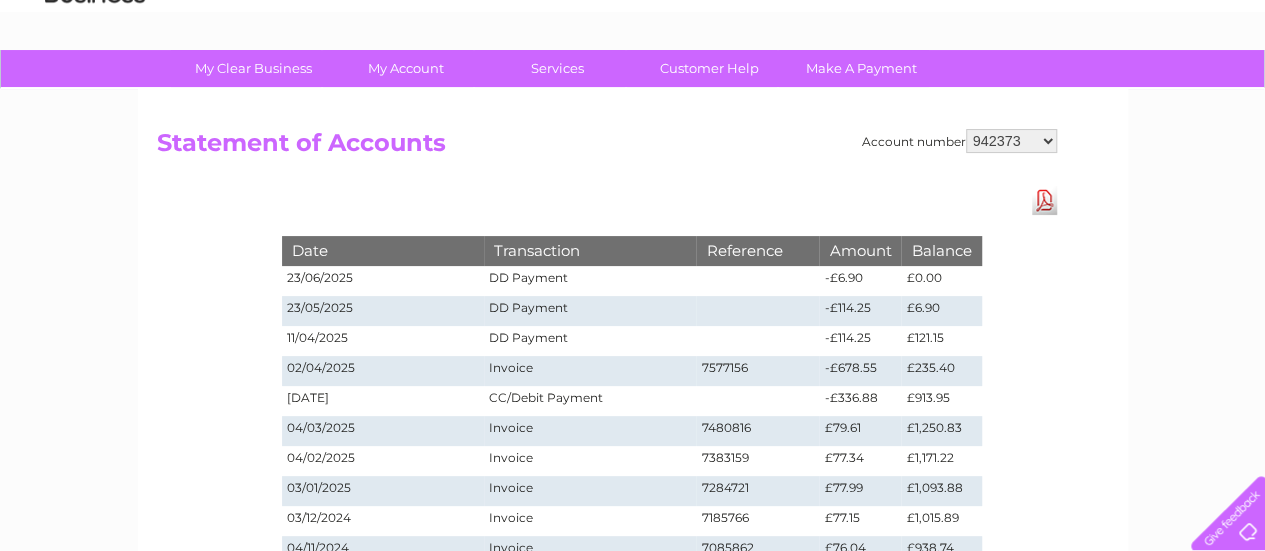 click on "942373
30317477" at bounding box center (1011, 141) 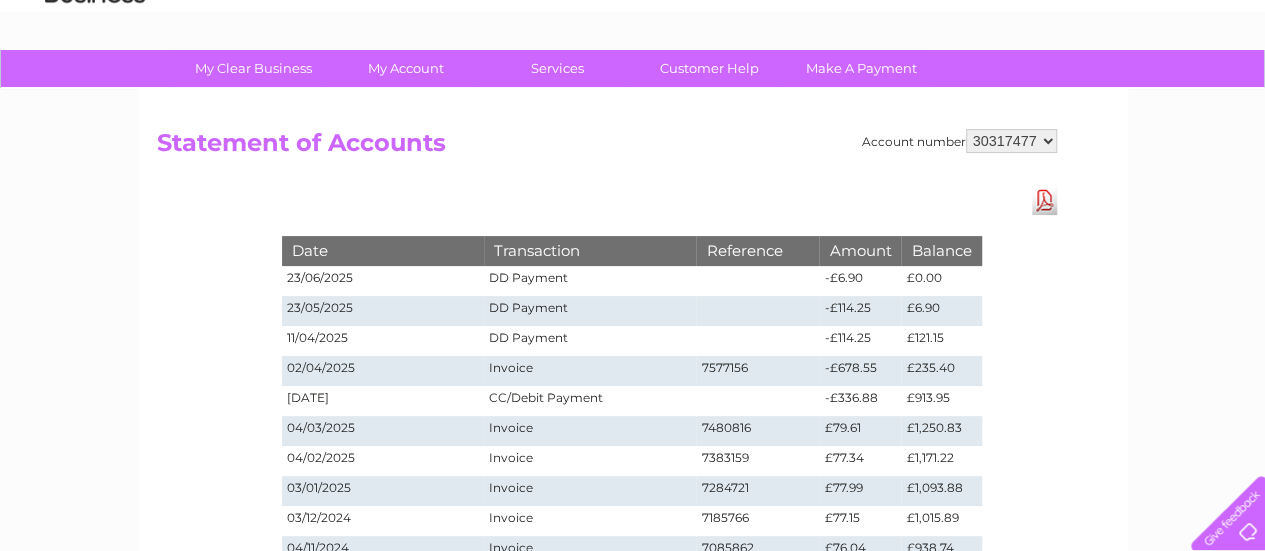 click on "942373
30317477" at bounding box center [1011, 141] 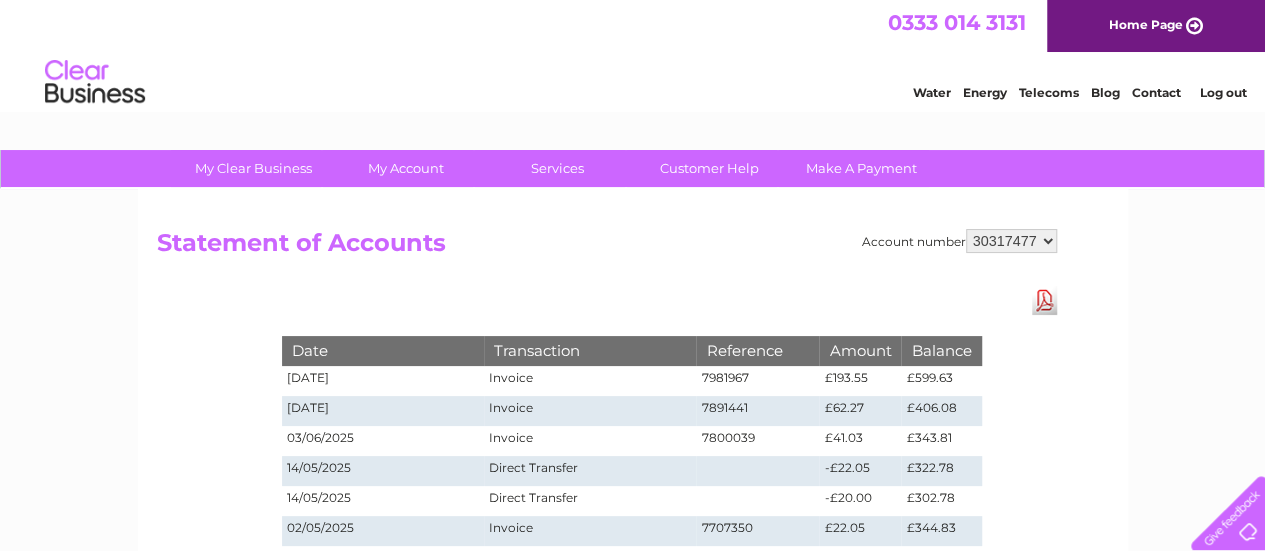 scroll, scrollTop: 100, scrollLeft: 0, axis: vertical 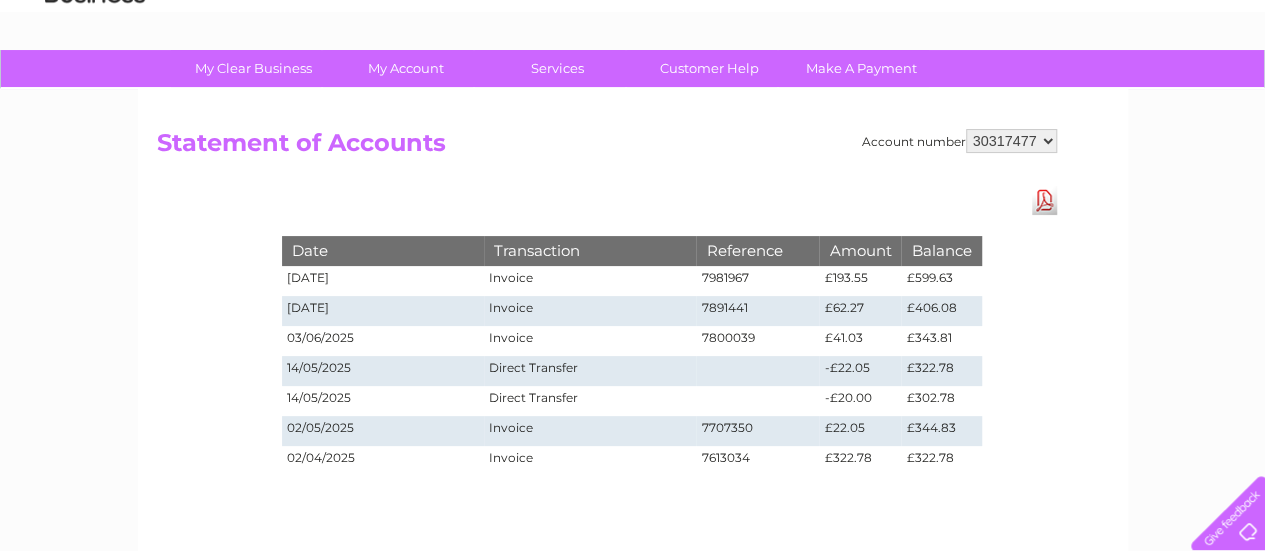 click on "Download Pdf" at bounding box center (1044, 200) 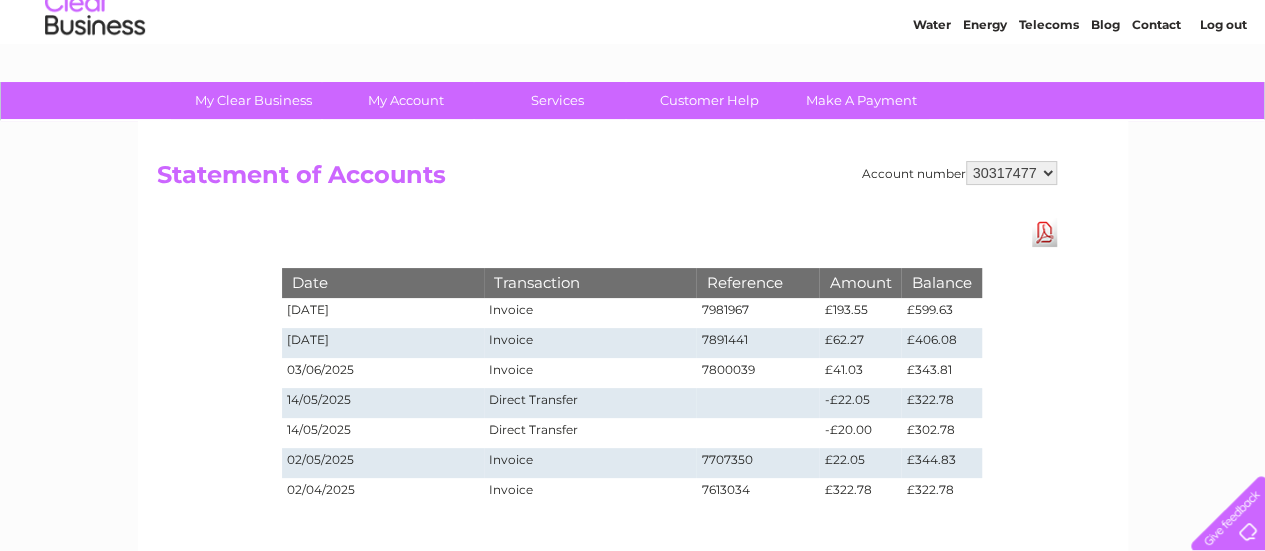 scroll, scrollTop: 0, scrollLeft: 0, axis: both 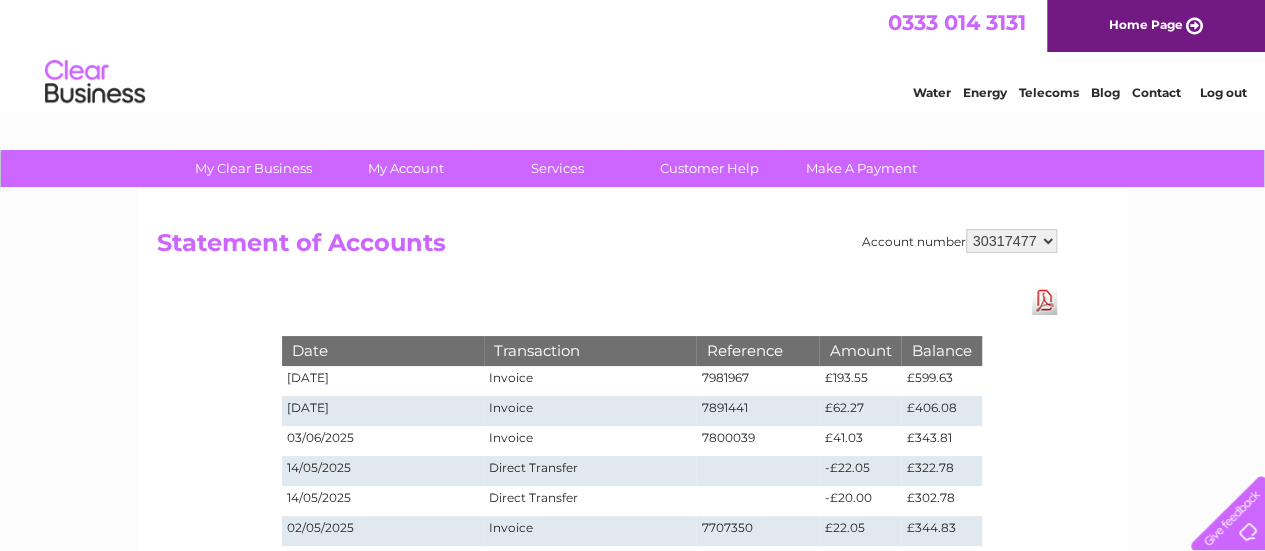 click on "942373
30317477" at bounding box center (1011, 241) 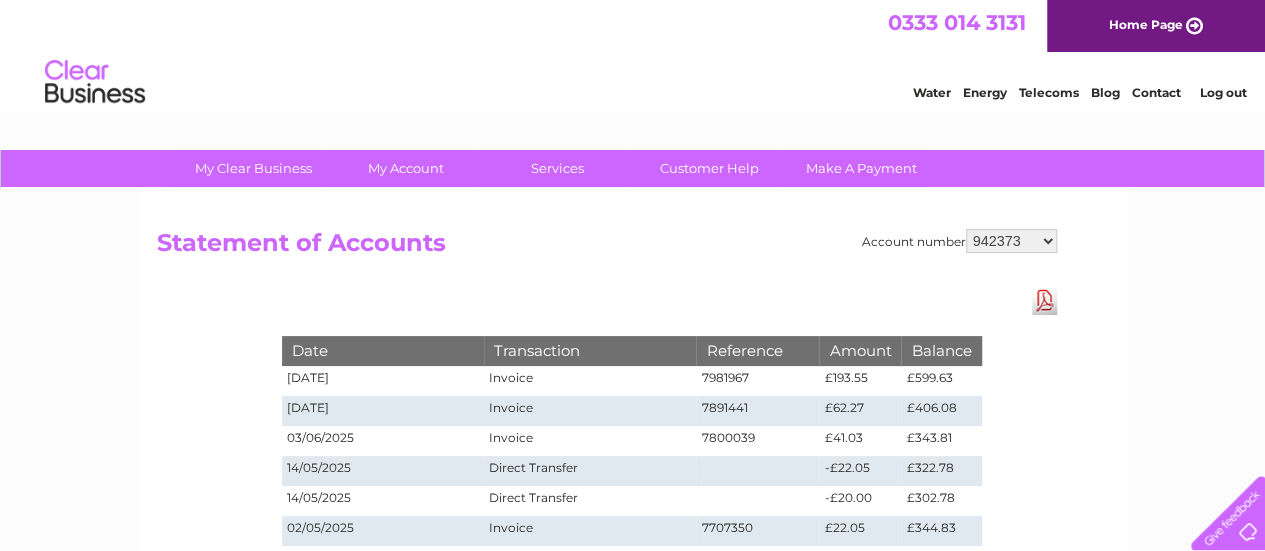 click on "942373
30317477" at bounding box center [1011, 241] 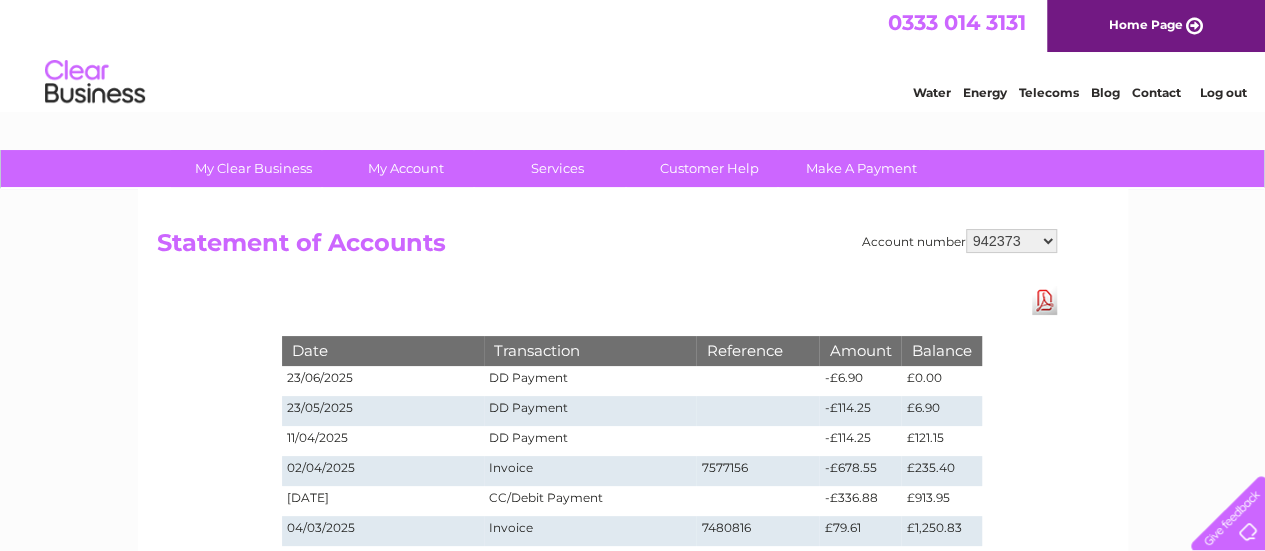 scroll, scrollTop: 0, scrollLeft: 0, axis: both 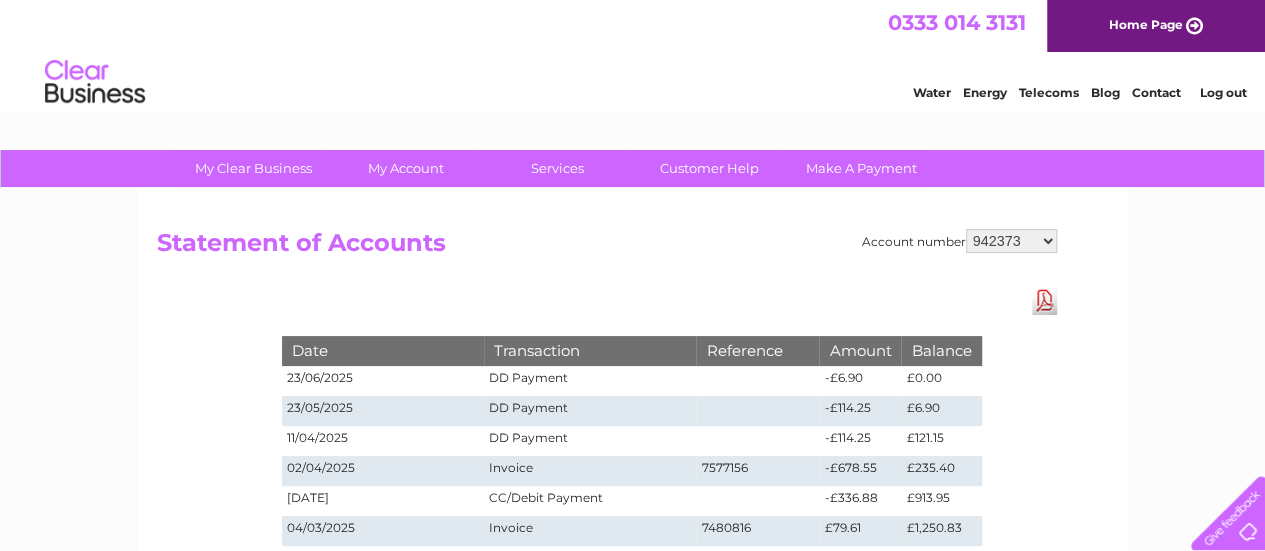 click on "942373
30317477" at bounding box center [1011, 241] 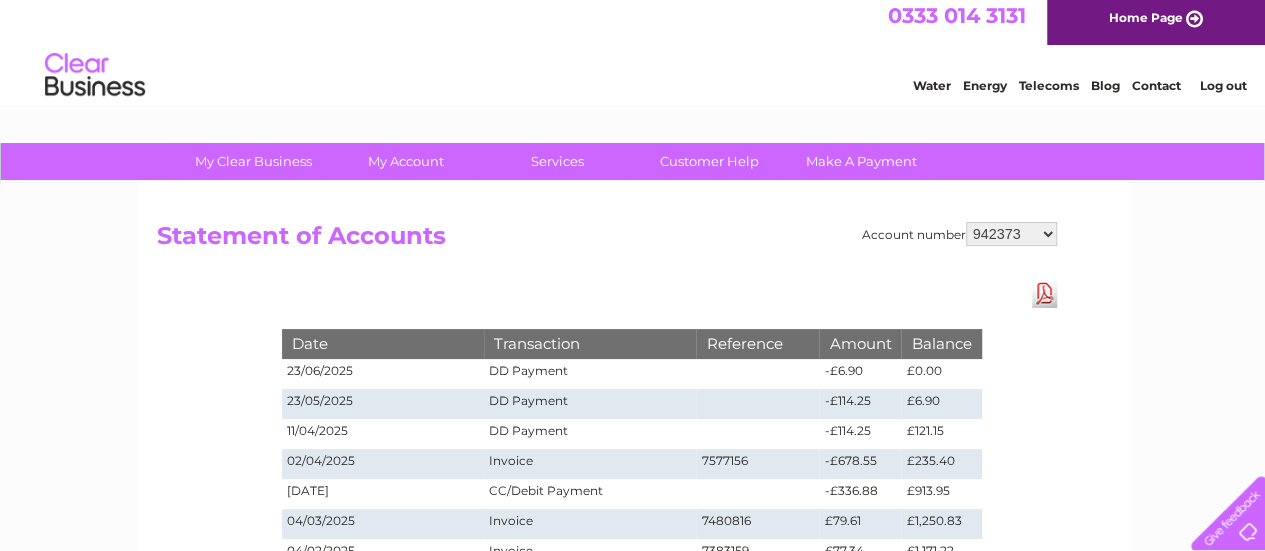 scroll, scrollTop: 0, scrollLeft: 0, axis: both 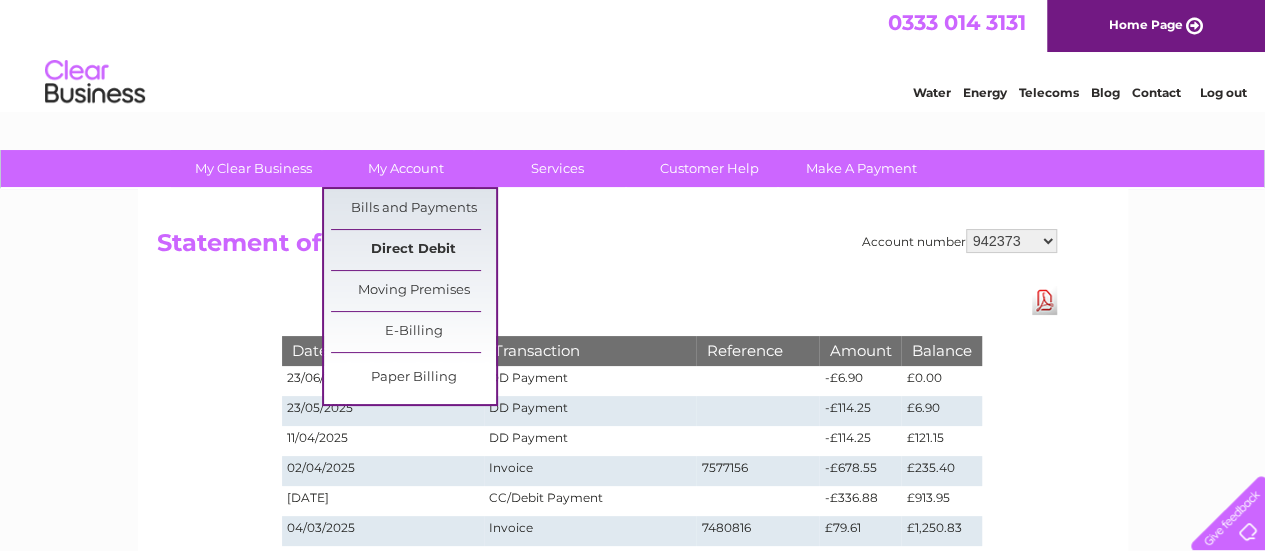 click on "Direct Debit" at bounding box center [413, 250] 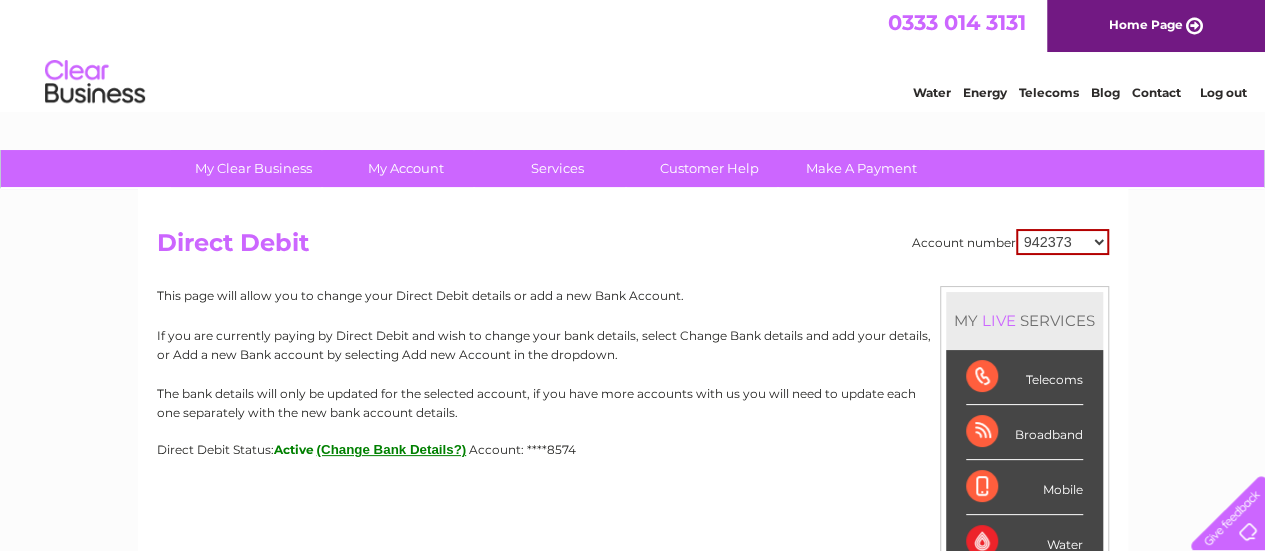 scroll, scrollTop: 100, scrollLeft: 0, axis: vertical 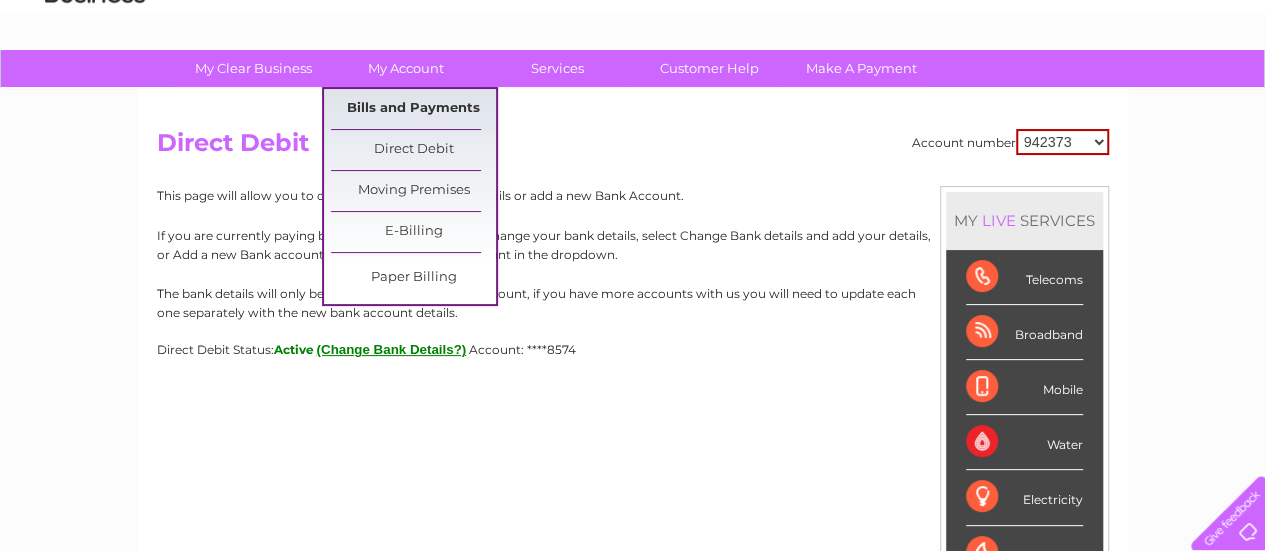 click on "Bills and Payments" at bounding box center [413, 109] 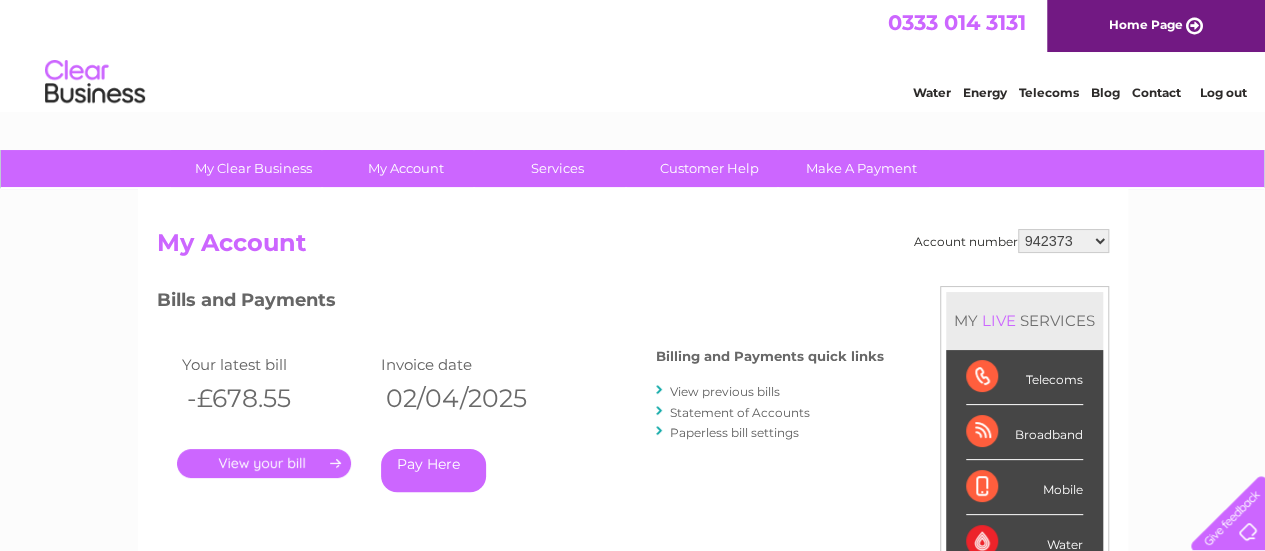 scroll, scrollTop: 0, scrollLeft: 0, axis: both 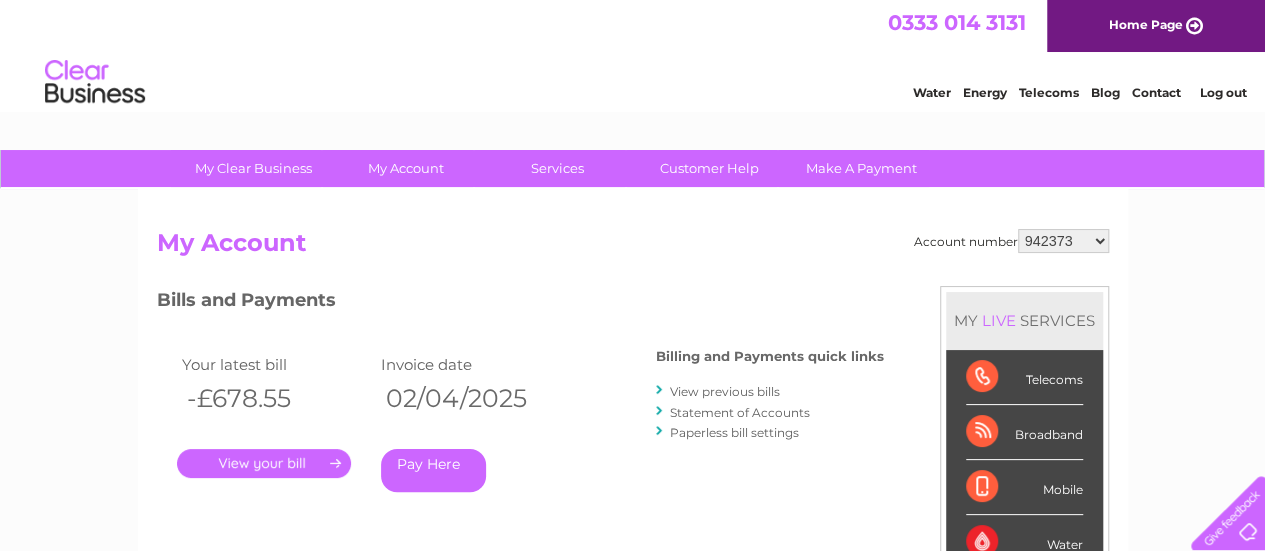 click on "View previous bills" at bounding box center [725, 391] 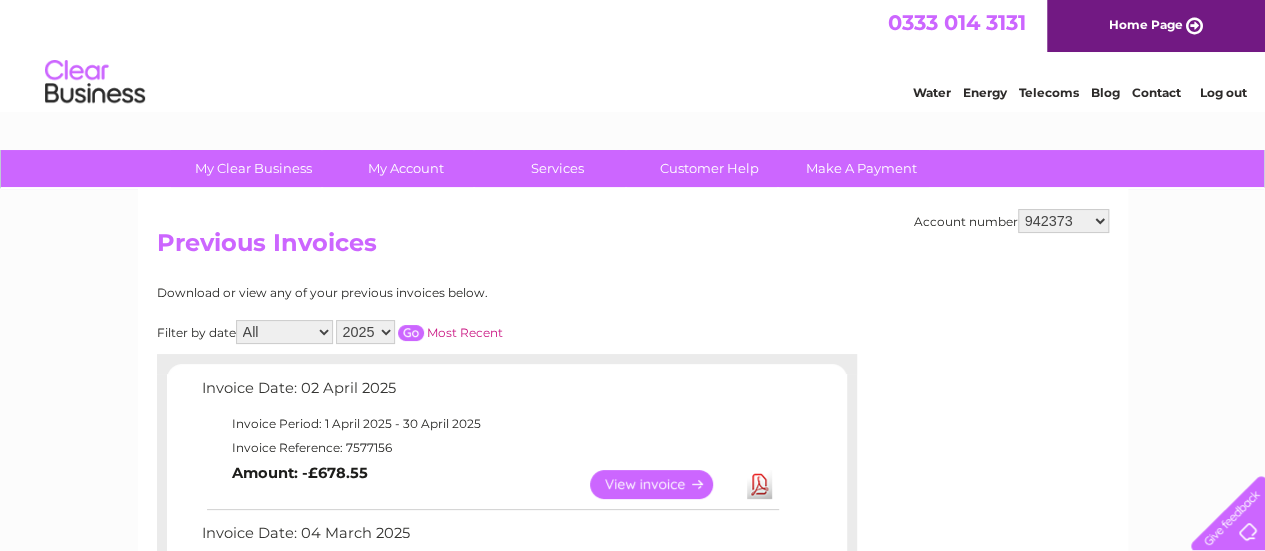 scroll, scrollTop: 0, scrollLeft: 0, axis: both 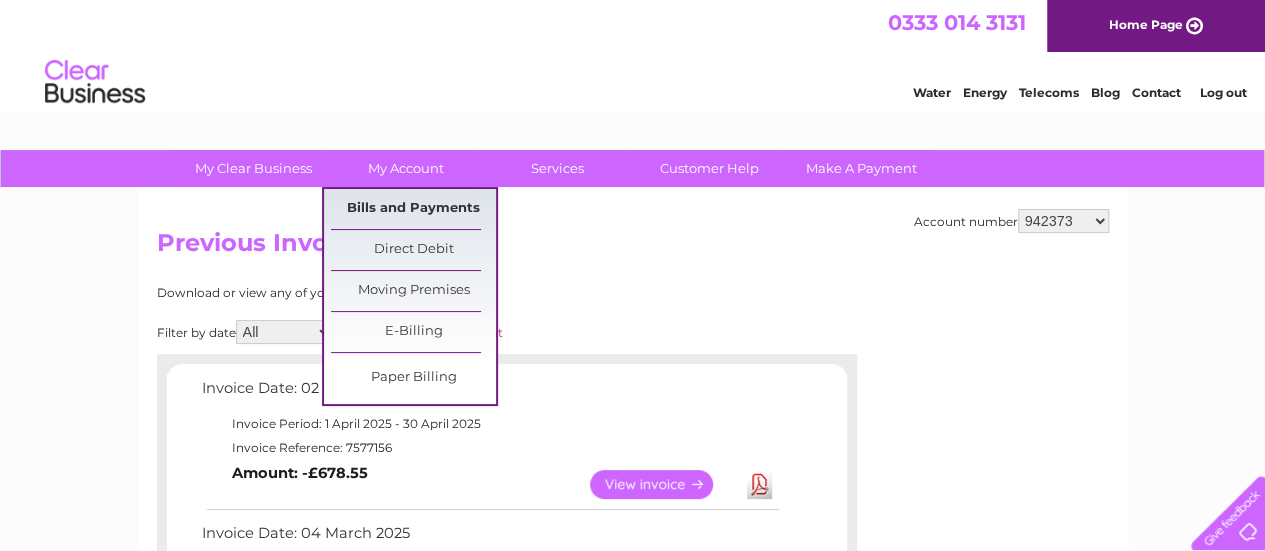 click on "Bills and Payments" at bounding box center (413, 209) 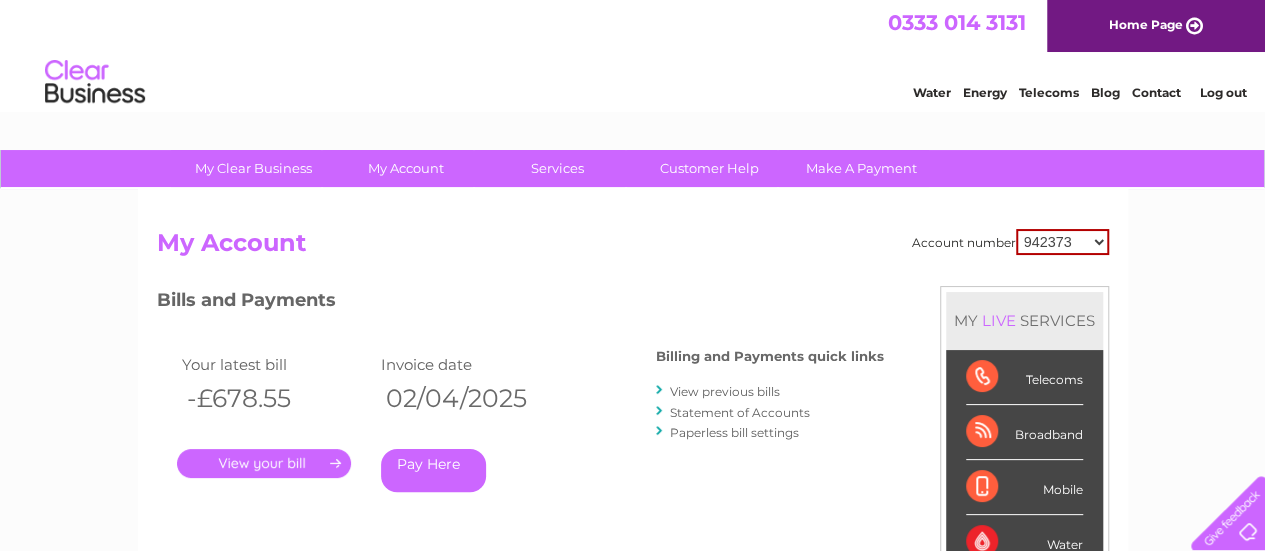 scroll, scrollTop: 100, scrollLeft: 0, axis: vertical 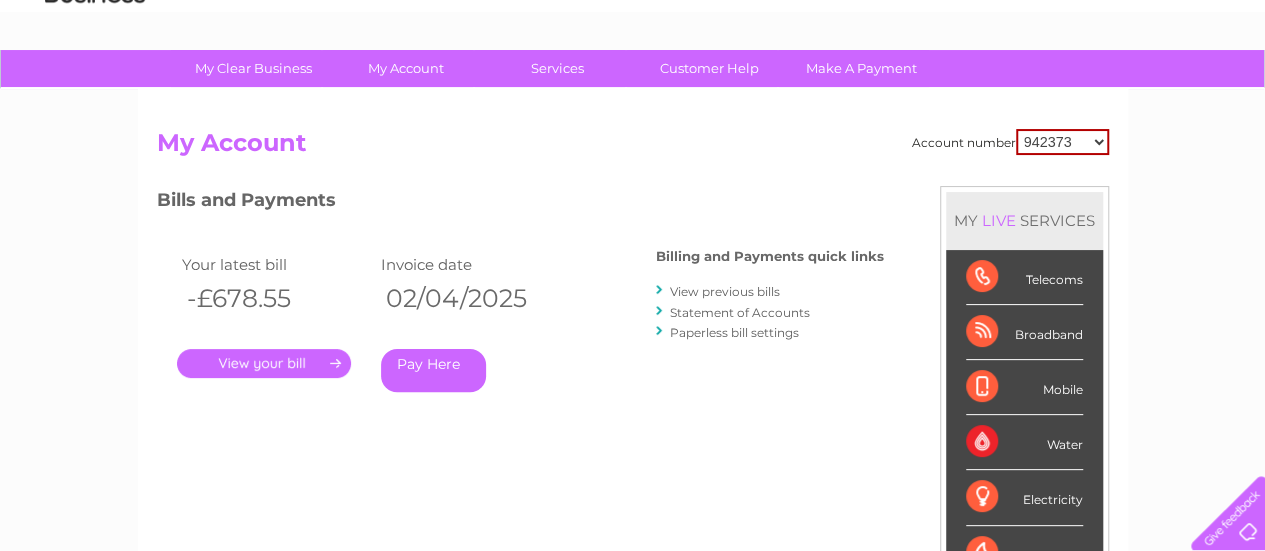 click on "Statement of Accounts" at bounding box center [740, 312] 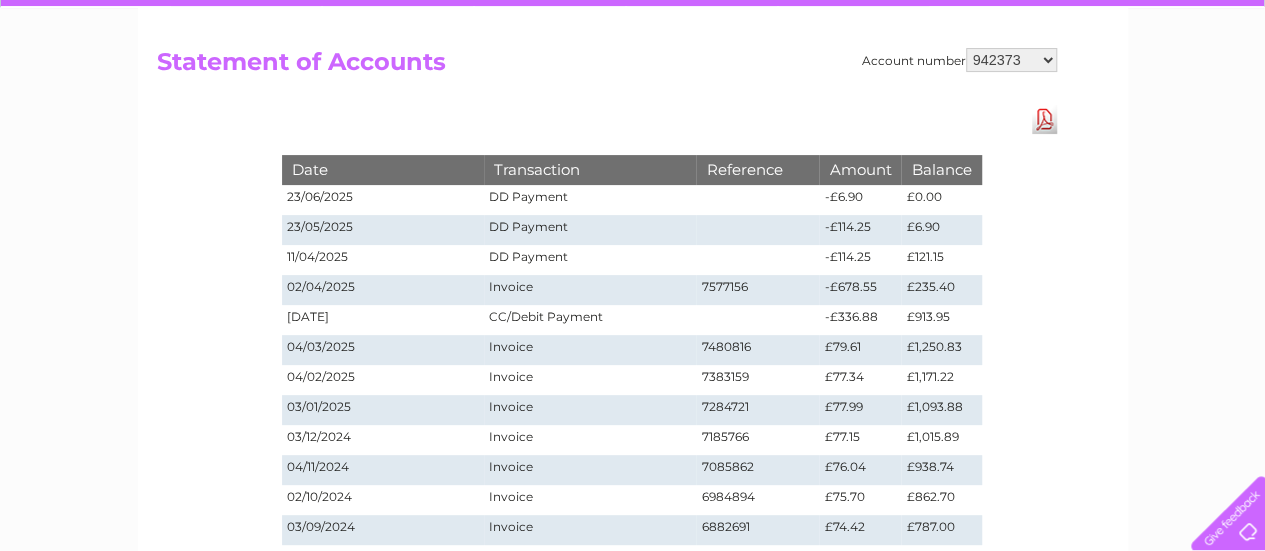 scroll, scrollTop: 200, scrollLeft: 0, axis: vertical 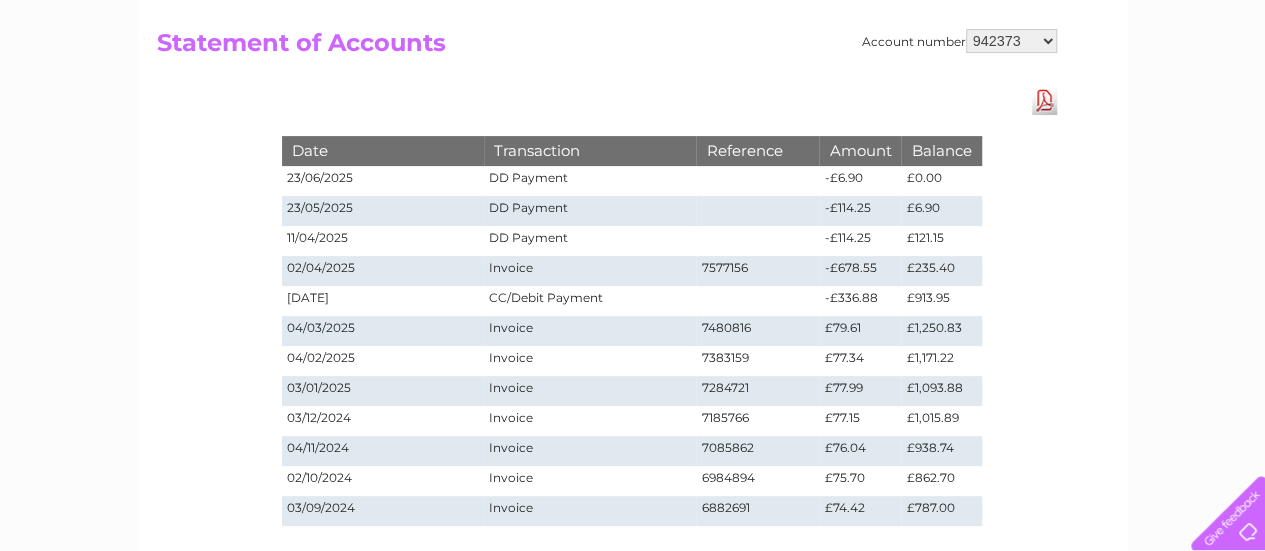 click on "Account number    942373
30317477
Statement of Accounts
Download Pdf
Date
Transaction
Reference
Amount
Balance
23/06/2025
DD Payment
-£6.90
£0.00
23/05/2025
DD Payment
-£114.25
£6.90
11/04/2025" at bounding box center [633, 272] 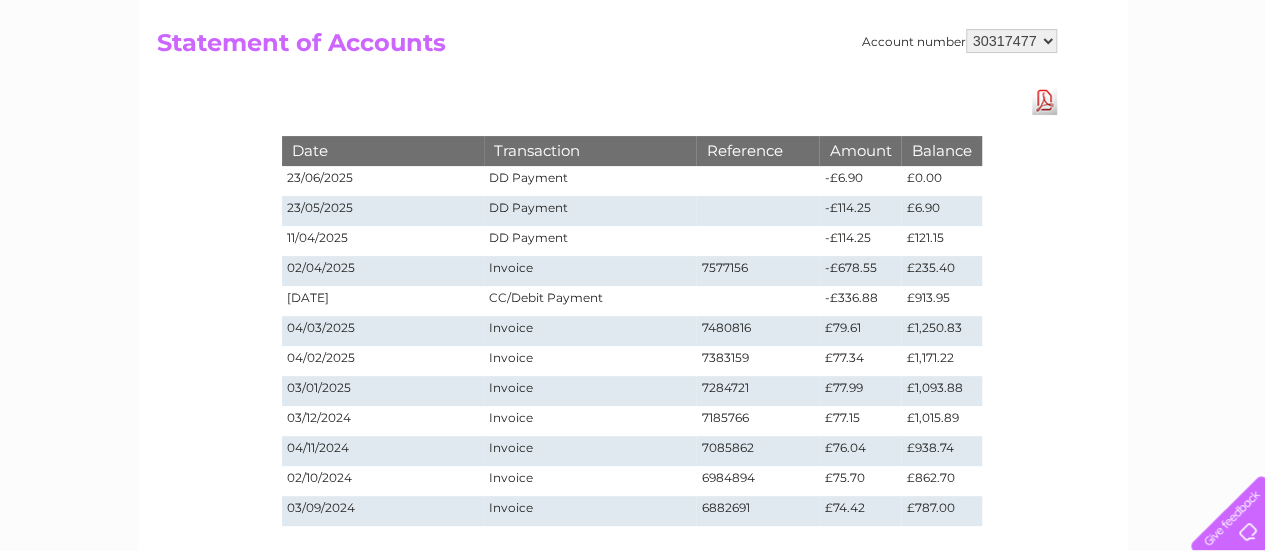 click on "942373
30317477" at bounding box center (1011, 41) 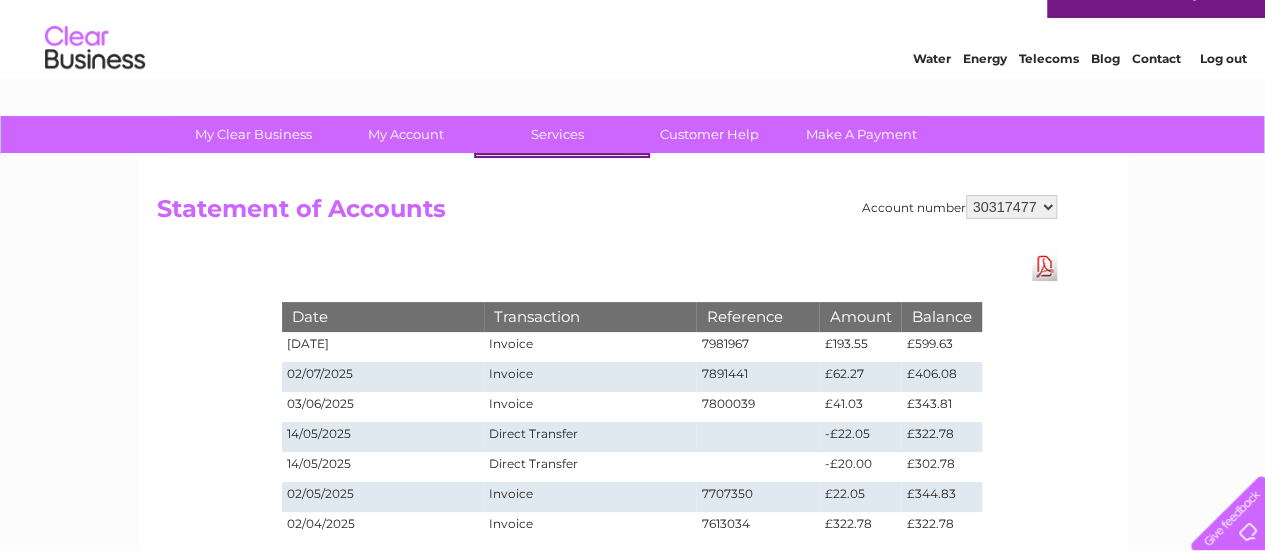 scroll, scrollTop: 0, scrollLeft: 0, axis: both 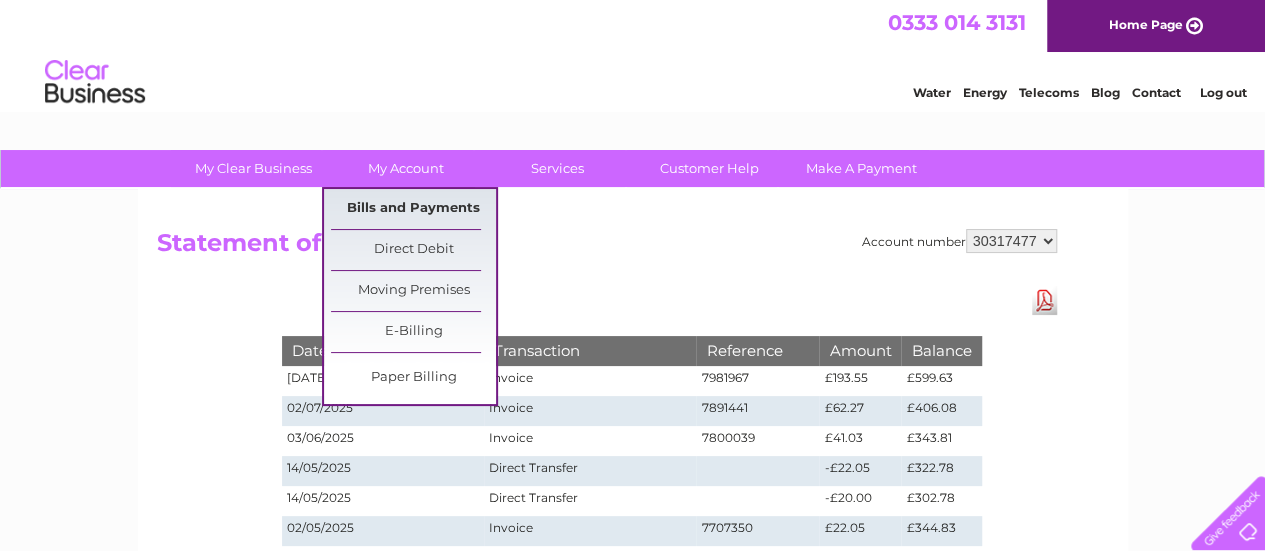 click on "Bills and Payments" at bounding box center (413, 209) 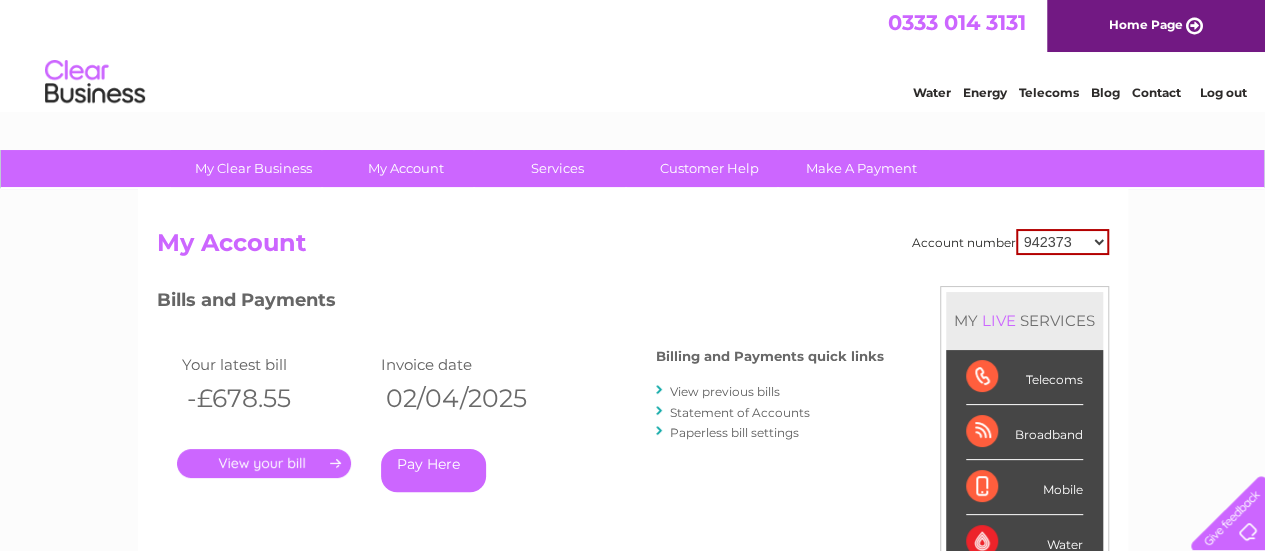 scroll, scrollTop: 0, scrollLeft: 0, axis: both 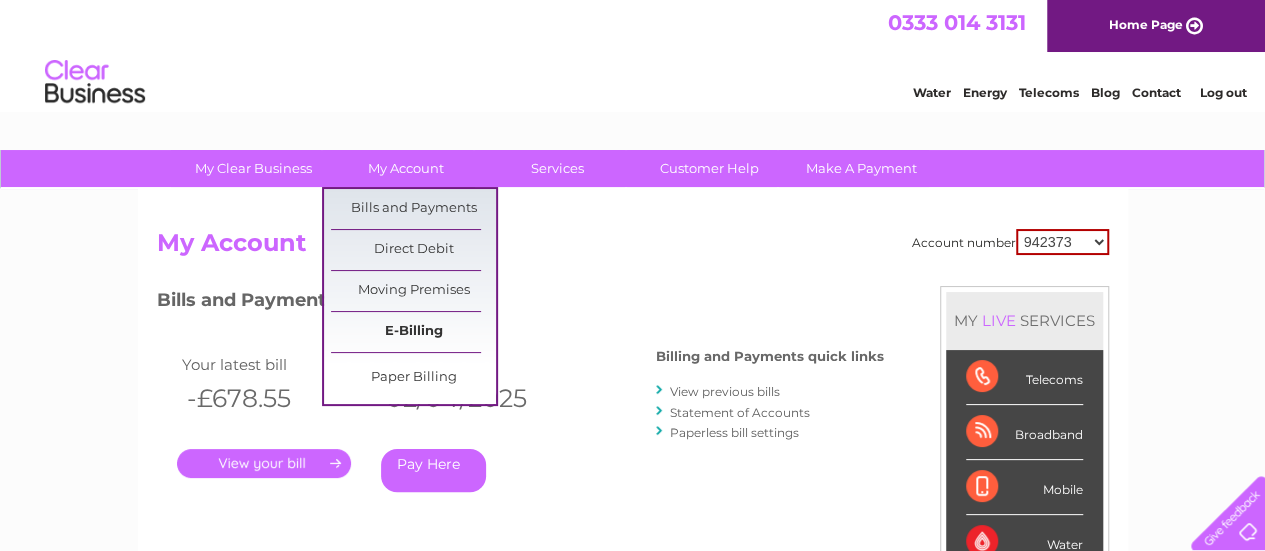 click on "E-Billing" at bounding box center (413, 332) 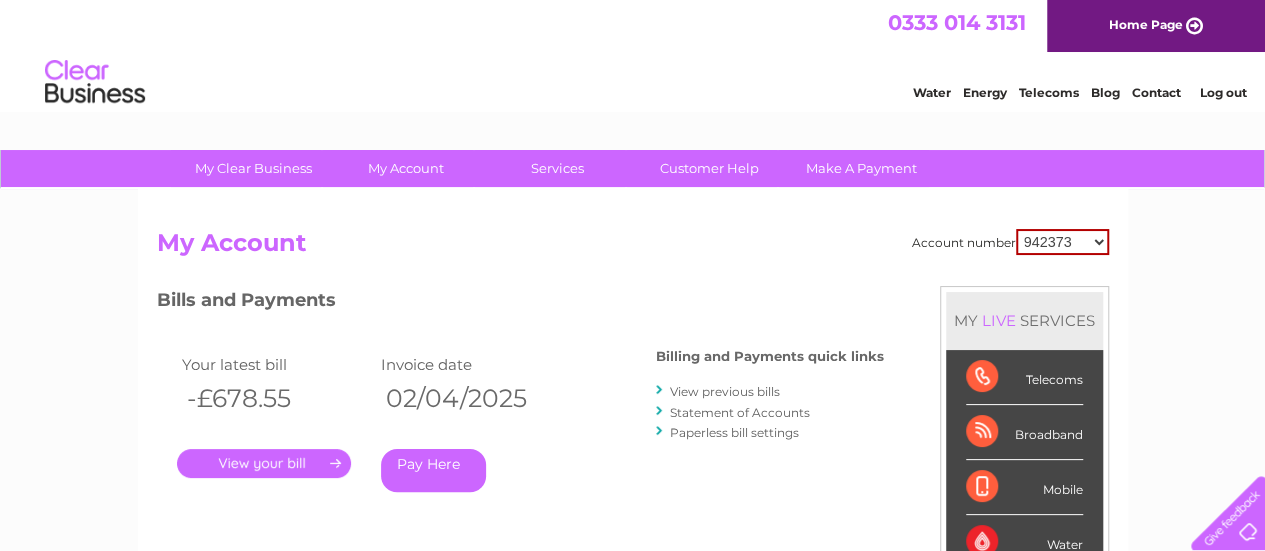 click on "." at bounding box center (264, 463) 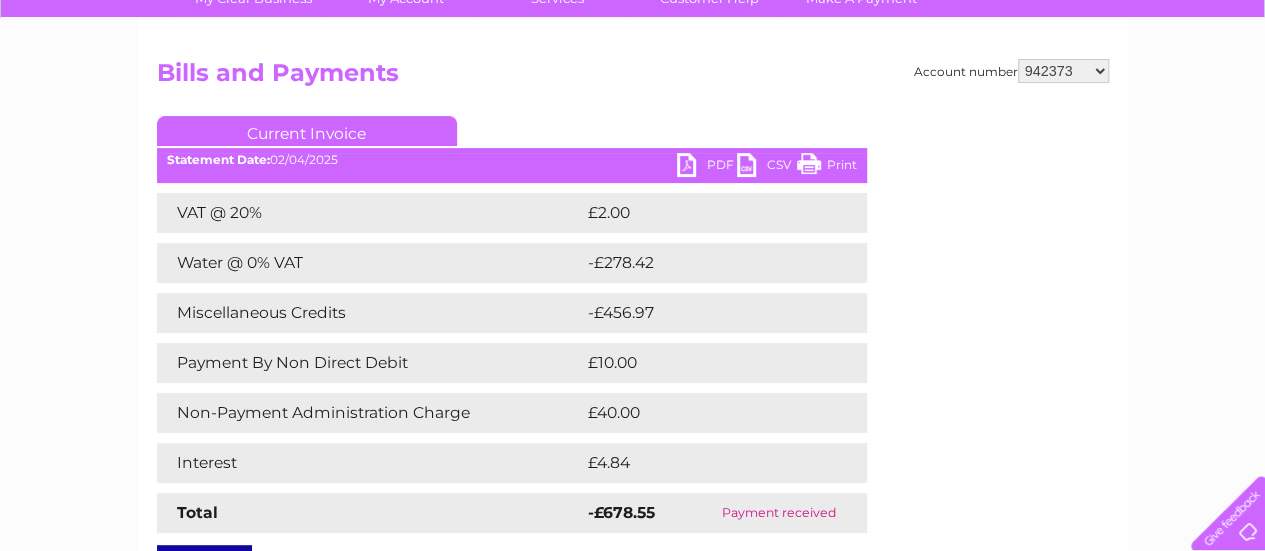 scroll, scrollTop: 200, scrollLeft: 0, axis: vertical 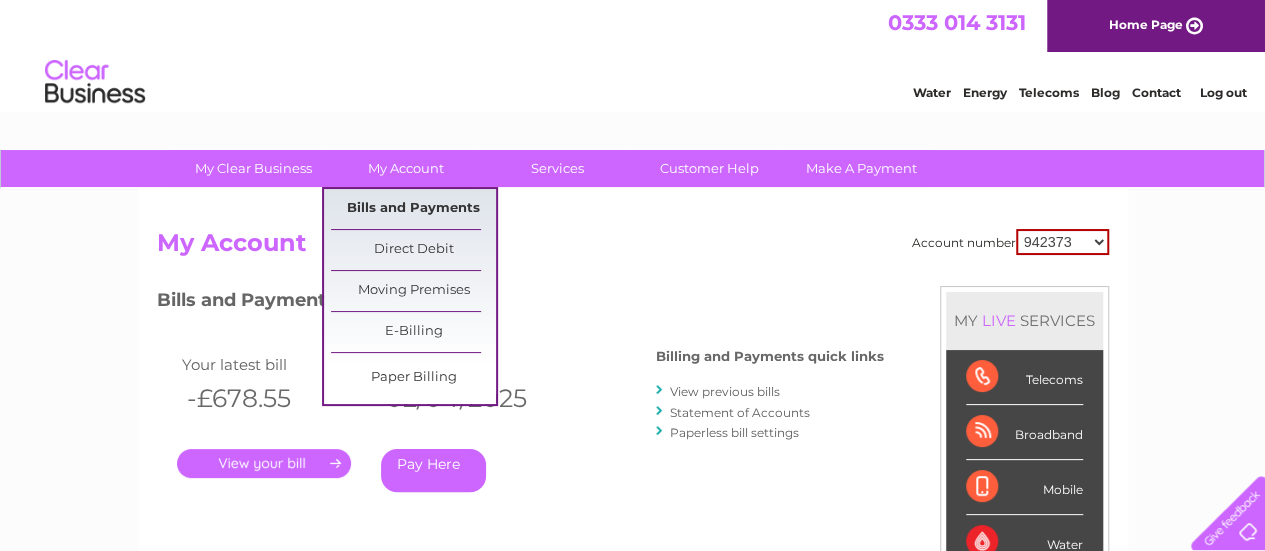 click on "Bills and Payments" at bounding box center (413, 209) 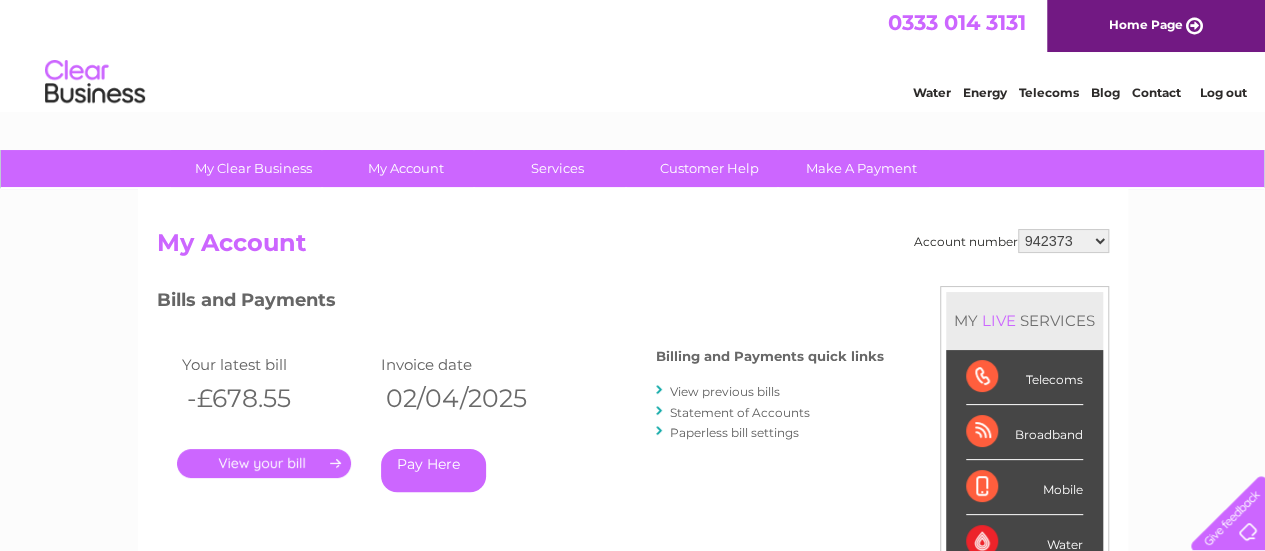 scroll, scrollTop: 0, scrollLeft: 0, axis: both 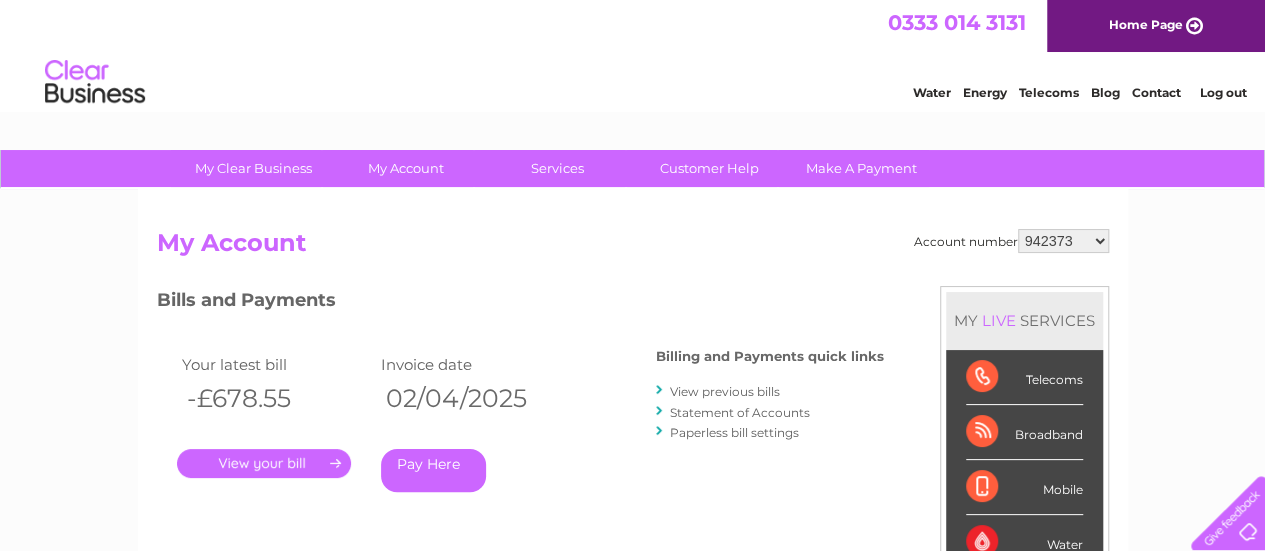 click on "Statement of Accounts" at bounding box center [740, 412] 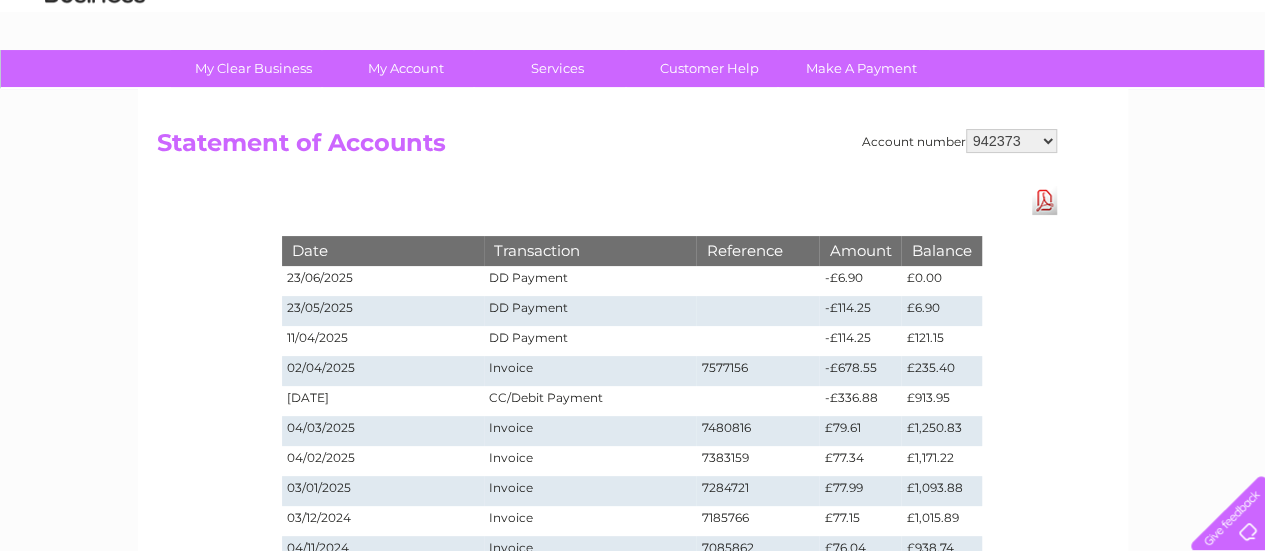scroll, scrollTop: 200, scrollLeft: 0, axis: vertical 